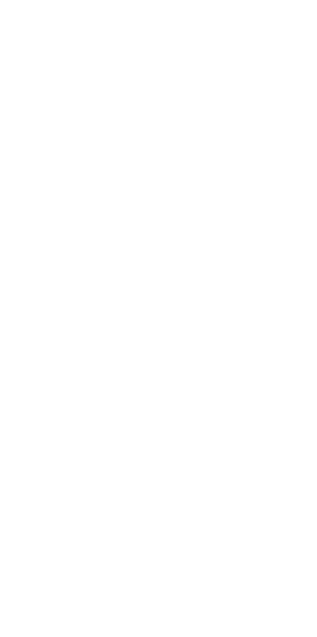 scroll, scrollTop: 0, scrollLeft: 0, axis: both 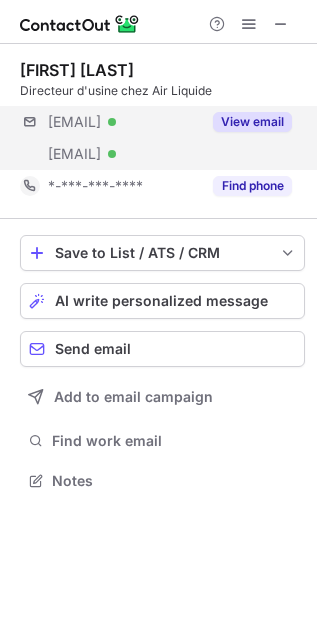 click on "[EMAIL] Verified [EMAIL] Verified View email" at bounding box center (162, 138) 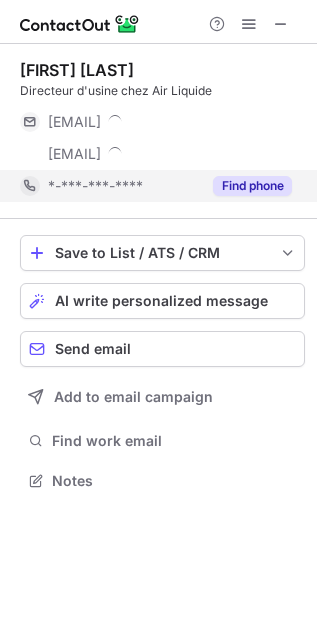 click on "Find phone" at bounding box center [252, 186] 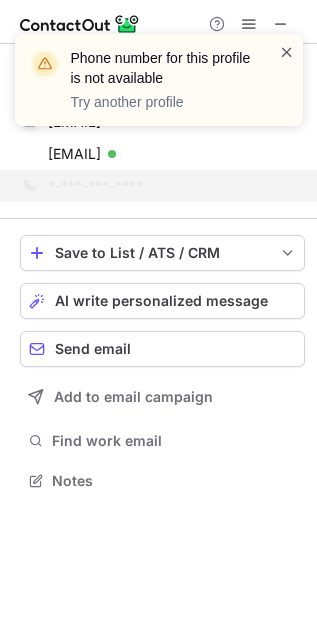 click at bounding box center (287, 52) 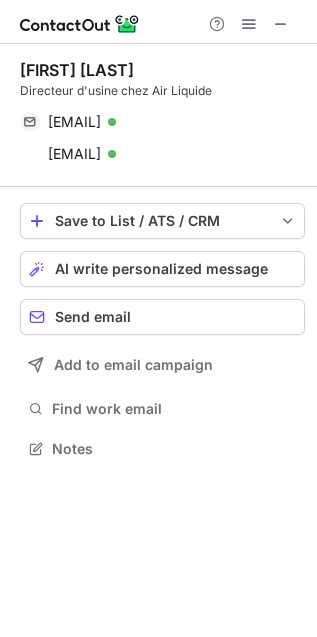 scroll, scrollTop: 434, scrollLeft: 317, axis: both 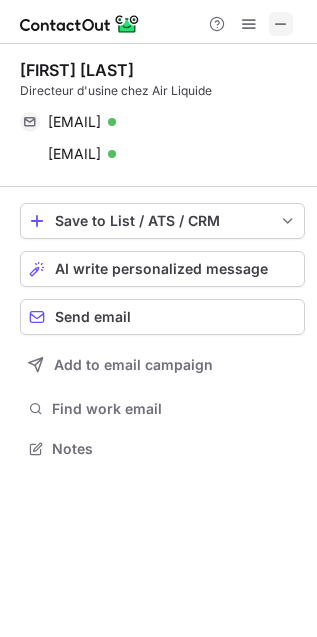 click at bounding box center (281, 24) 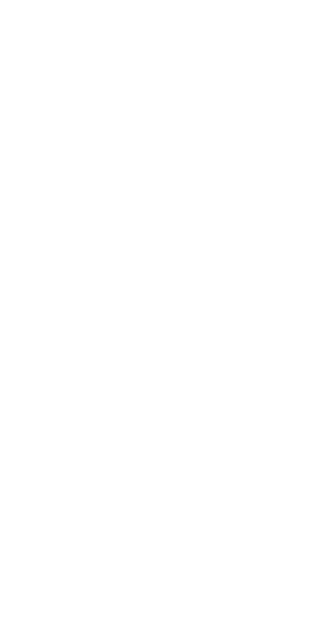 scroll, scrollTop: 0, scrollLeft: 0, axis: both 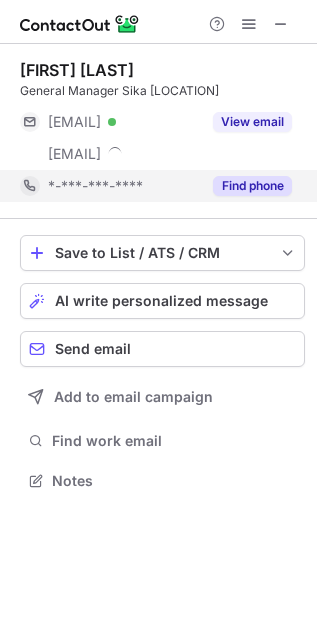 click on "Find phone" at bounding box center (252, 186) 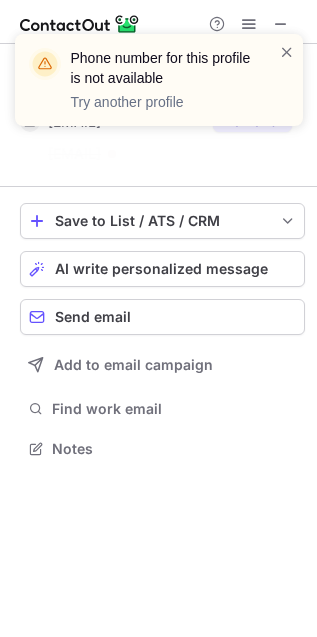scroll, scrollTop: 402, scrollLeft: 317, axis: both 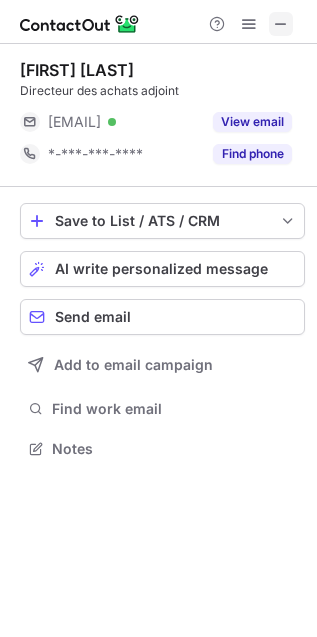 click at bounding box center (281, 24) 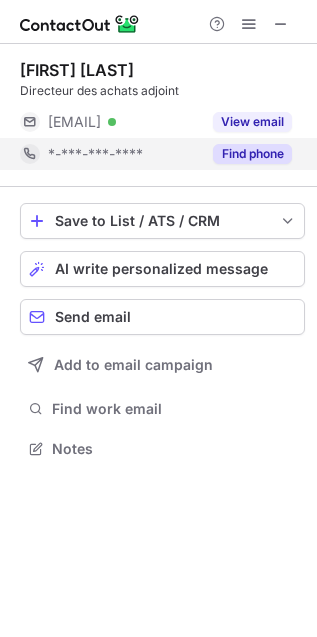 click on "Find phone" at bounding box center (246, 154) 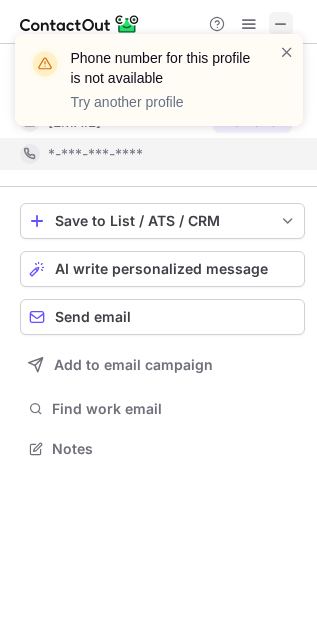 click on "Phone number for this profile is not available Try another profile" at bounding box center [159, 88] 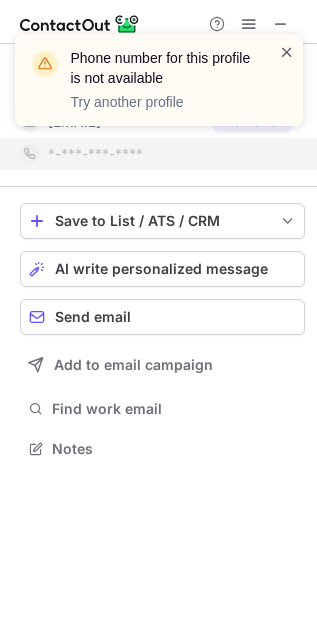 click at bounding box center (287, 52) 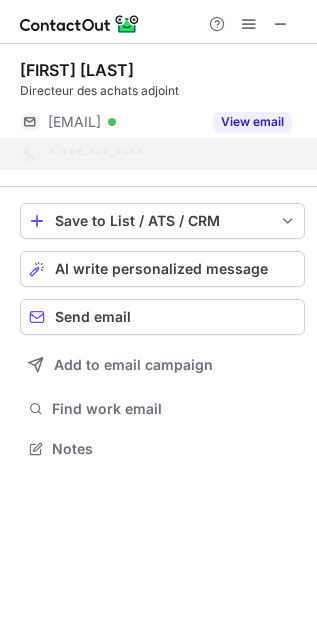 click on "Phone number for this profile is not available Try another profile" at bounding box center (159, 88) 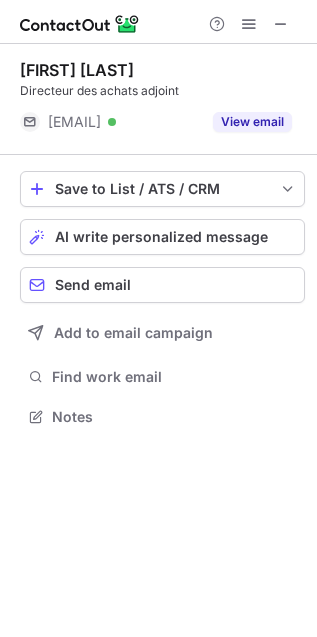 scroll, scrollTop: 402, scrollLeft: 317, axis: both 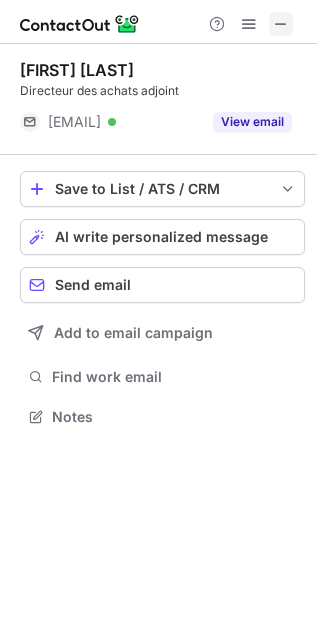 click at bounding box center [281, 24] 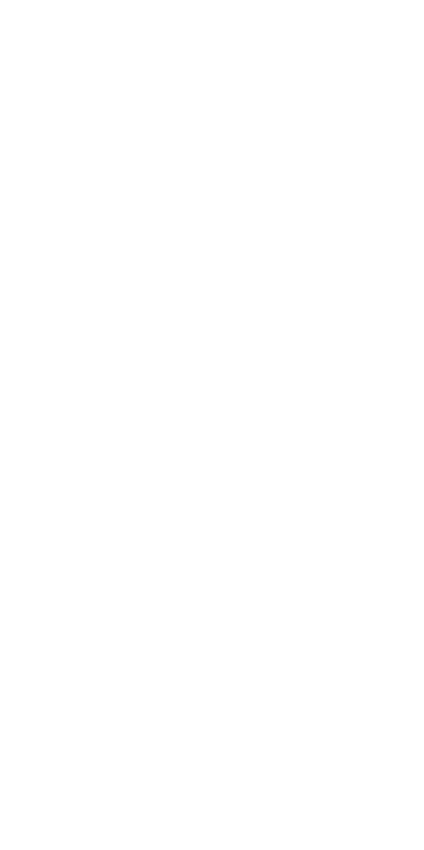 scroll, scrollTop: 0, scrollLeft: 0, axis: both 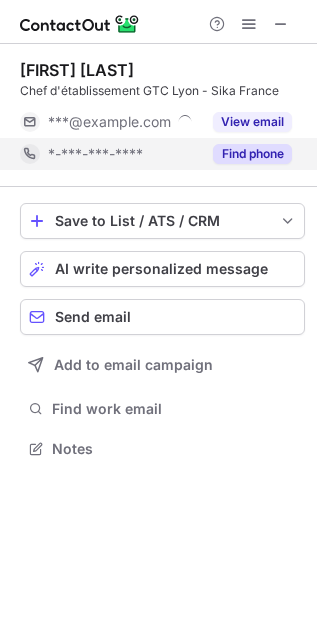 click on "Find phone" at bounding box center [252, 154] 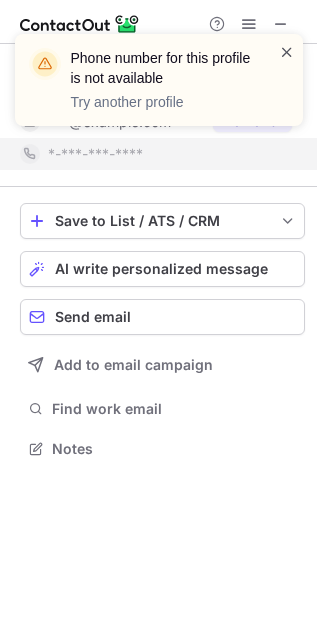 click at bounding box center [287, 52] 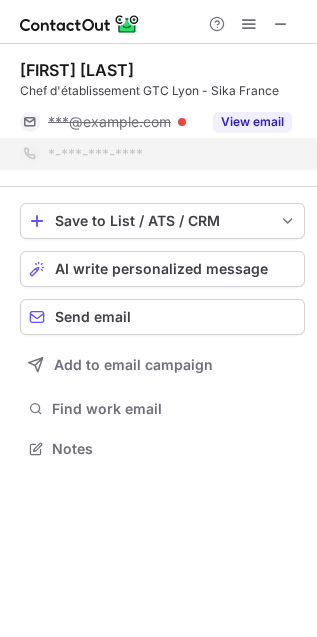 click at bounding box center (287, 52) 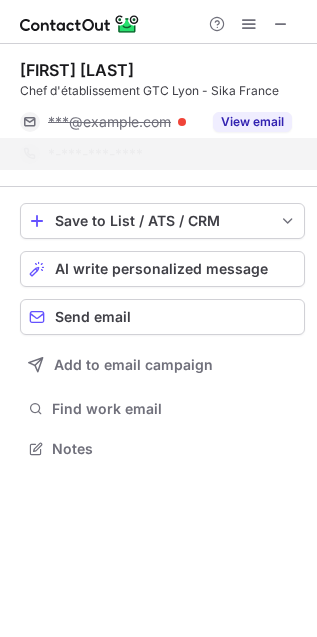 click on "Phone number for this profile is not available Try another profile" at bounding box center (159, 88) 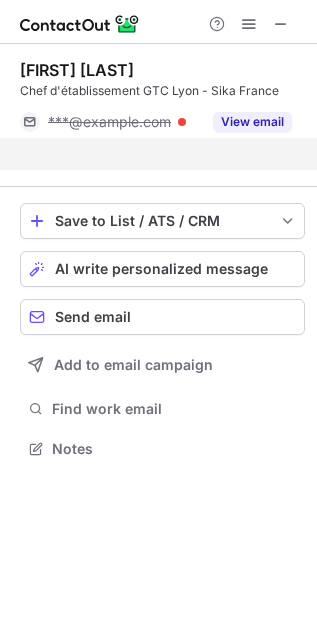 scroll, scrollTop: 402, scrollLeft: 317, axis: both 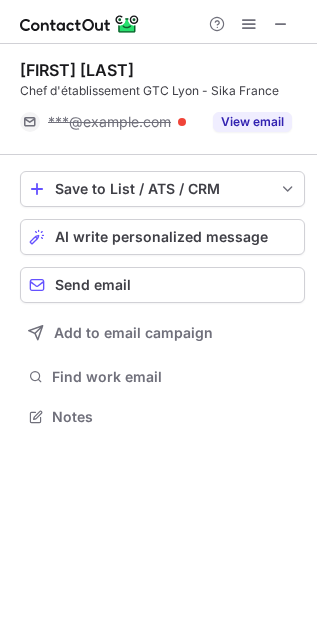 click at bounding box center [281, 24] 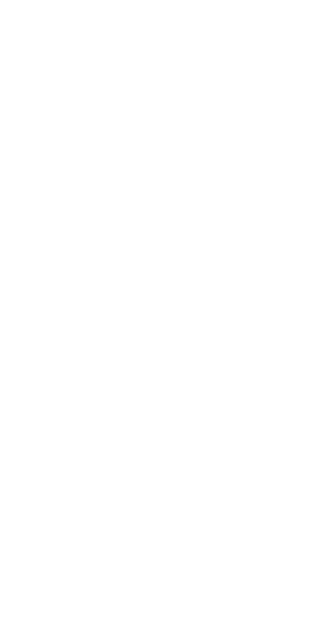 scroll, scrollTop: 0, scrollLeft: 0, axis: both 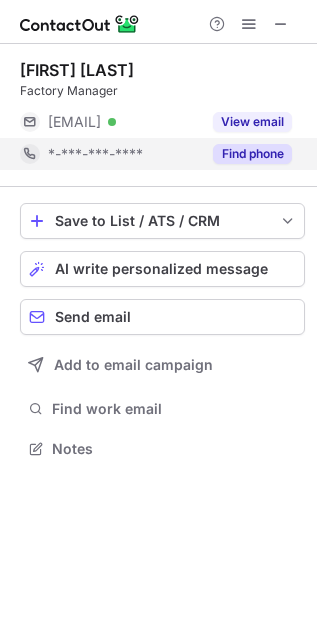 click on "Find phone" at bounding box center [252, 154] 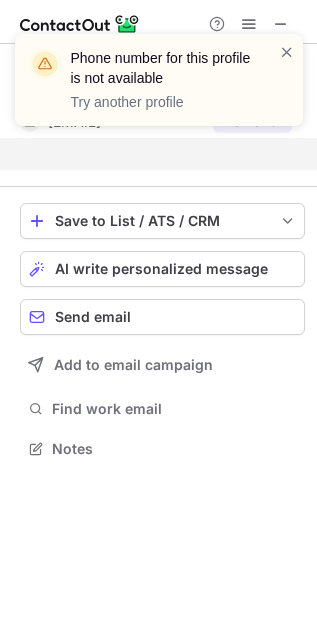 scroll, scrollTop: 402, scrollLeft: 317, axis: both 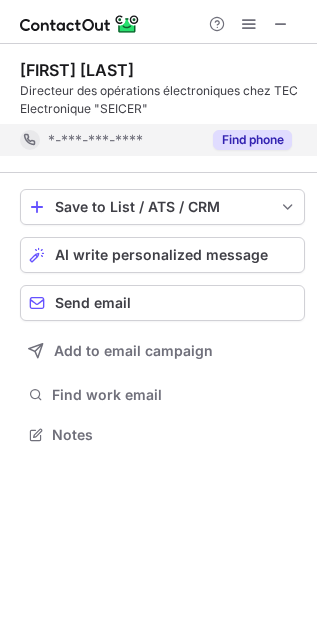 click on "Find phone" at bounding box center [252, 140] 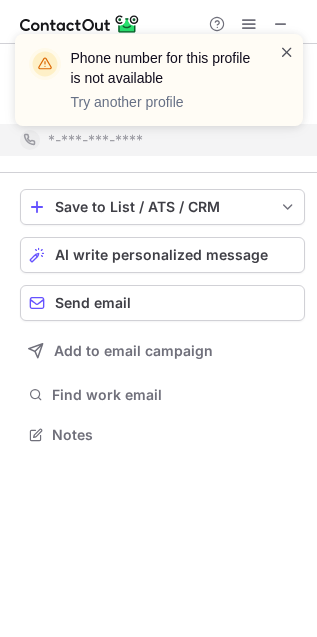 click at bounding box center [287, 52] 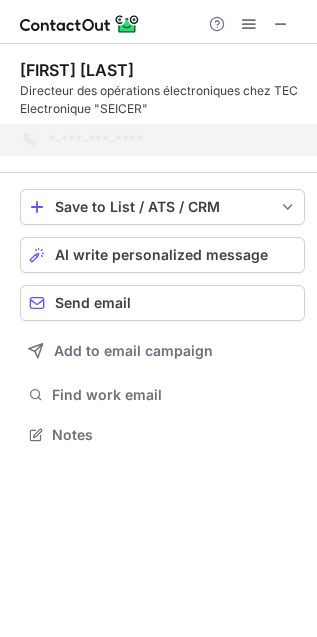 drag, startPoint x: 285, startPoint y: 19, endPoint x: 280, endPoint y: 31, distance: 13 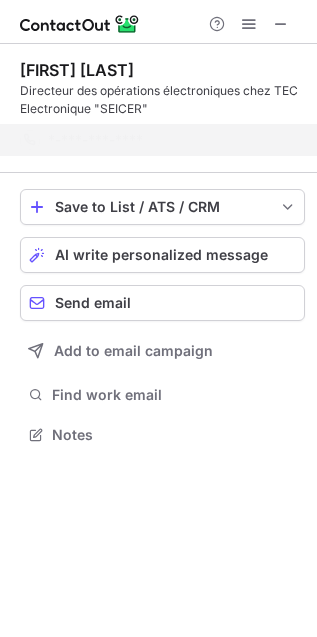 click on "Phone number for this profile is not available Try another profile" at bounding box center (159, 34) 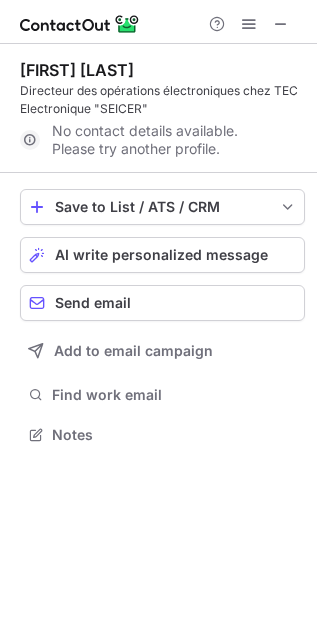 click at bounding box center [281, 24] 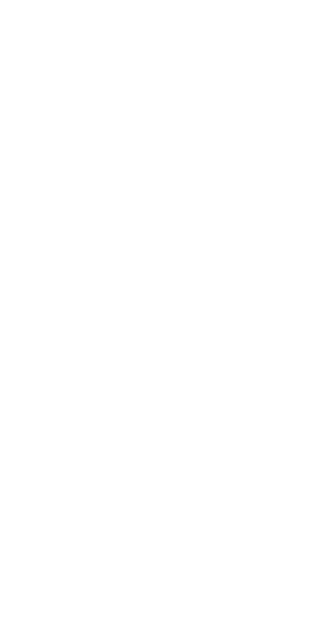 scroll, scrollTop: 0, scrollLeft: 0, axis: both 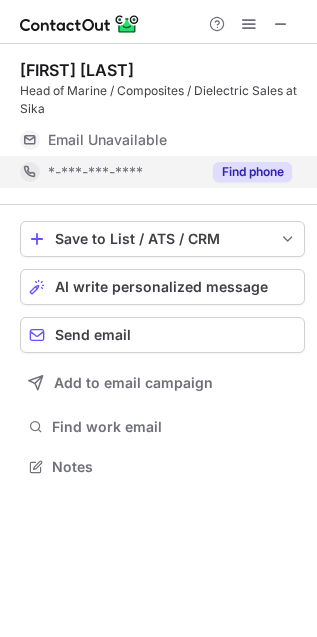 click on "Find phone" at bounding box center (252, 172) 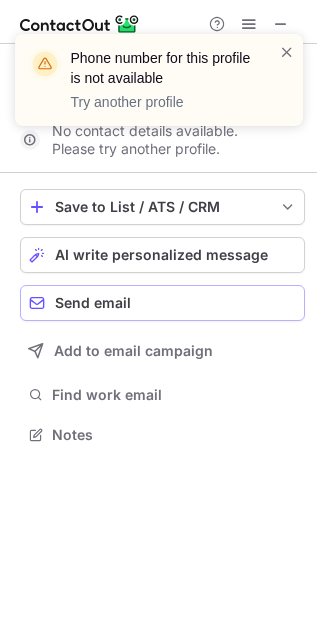 scroll, scrollTop: 421, scrollLeft: 317, axis: both 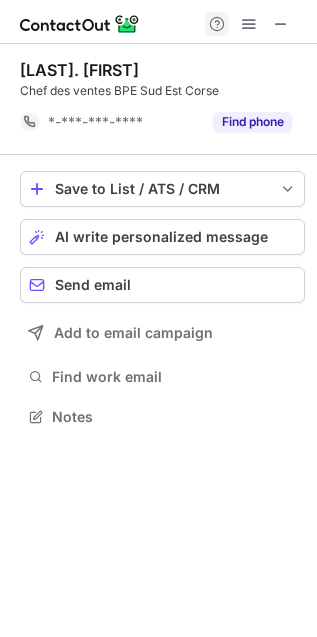 drag, startPoint x: 291, startPoint y: 25, endPoint x: 206, endPoint y: 23, distance: 85.02353 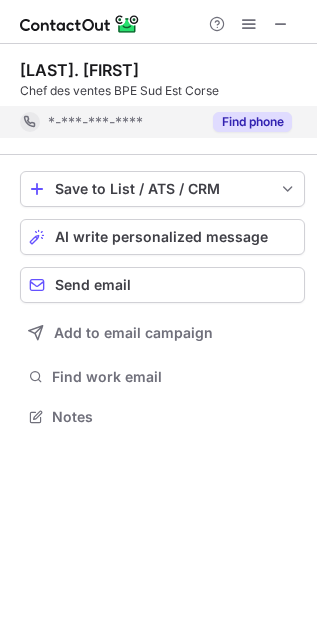 click on "Find phone" at bounding box center [252, 122] 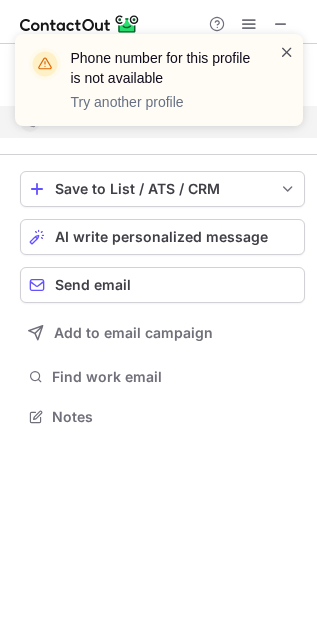 click at bounding box center [287, 52] 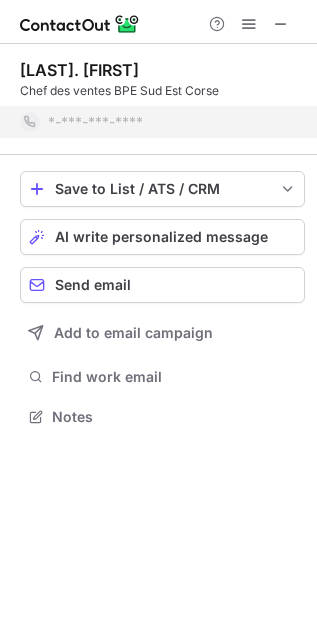 click at bounding box center [287, 52] 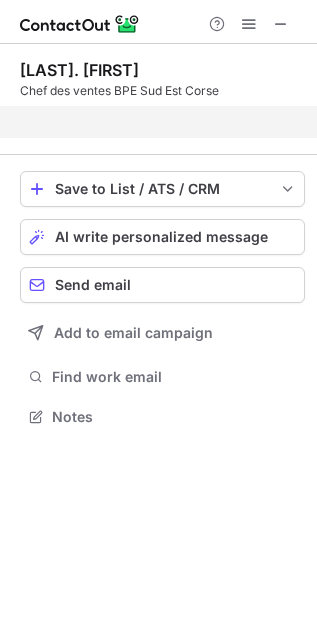 click on "Phone number for this profile is not available Try another profile" at bounding box center [159, 34] 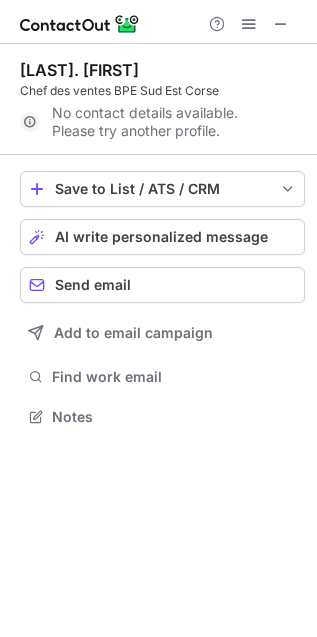 click at bounding box center [281, 24] 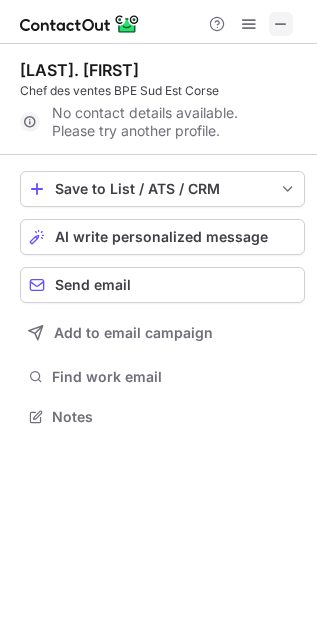 click at bounding box center [281, 24] 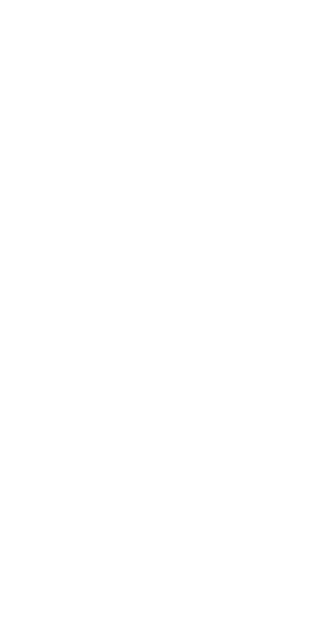 scroll, scrollTop: 0, scrollLeft: 0, axis: both 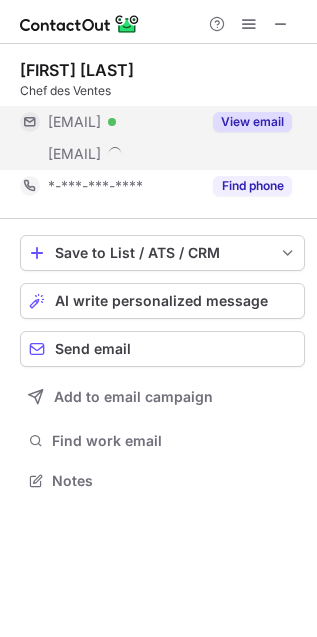 click on "View email" at bounding box center (252, 122) 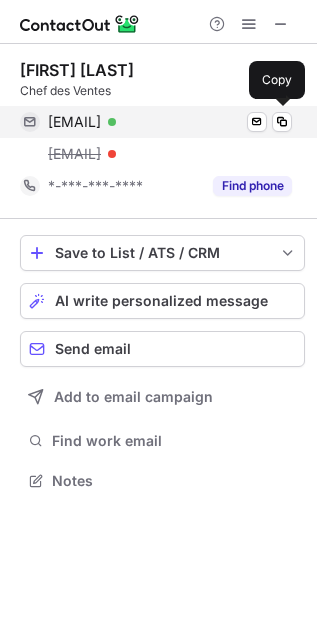 click on "david.cuinet@hotmail.fr" at bounding box center (74, 122) 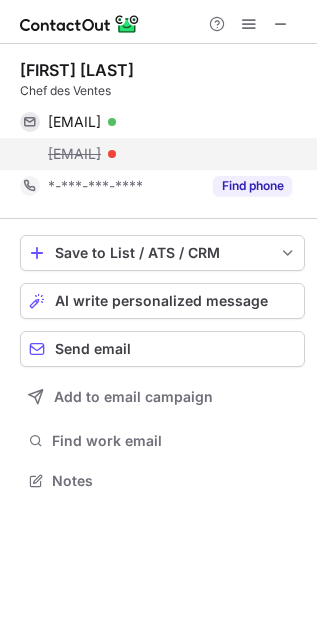 click on "cuinet.david@ch.sika.com" at bounding box center [74, 154] 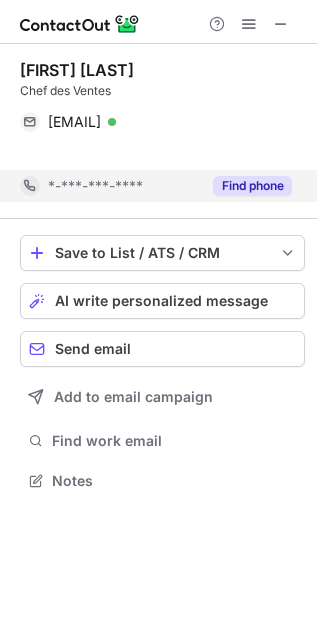 scroll, scrollTop: 434, scrollLeft: 317, axis: both 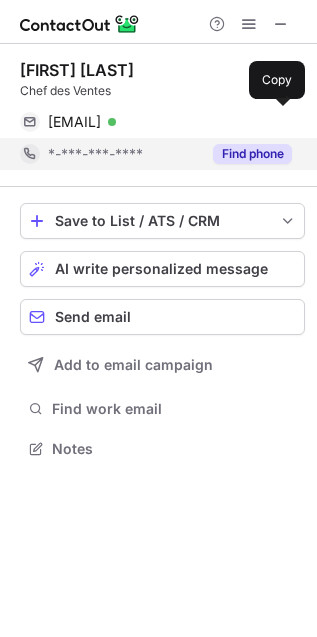 click on "Find phone" at bounding box center [246, 154] 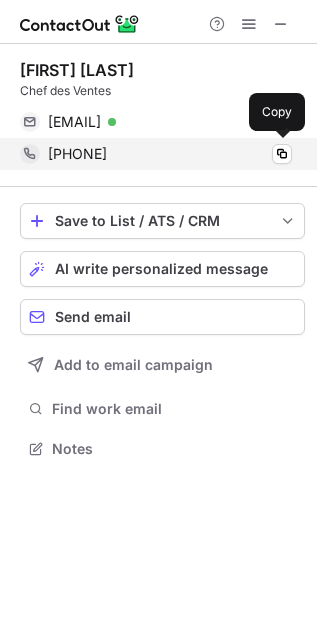 click on "+33689296765 Copy" at bounding box center [156, 154] 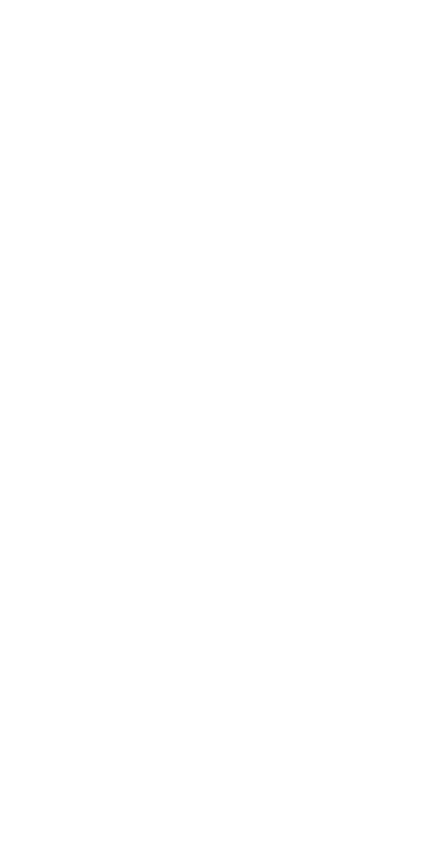 scroll, scrollTop: 0, scrollLeft: 0, axis: both 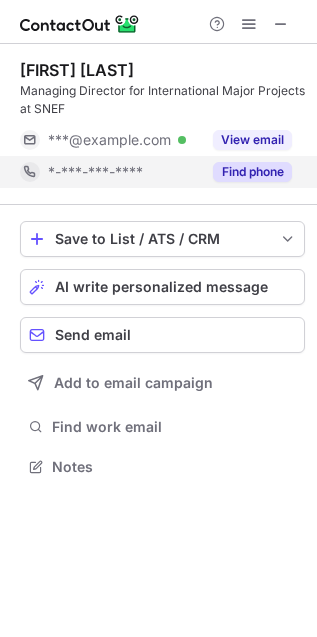 click on "Find phone" at bounding box center (252, 172) 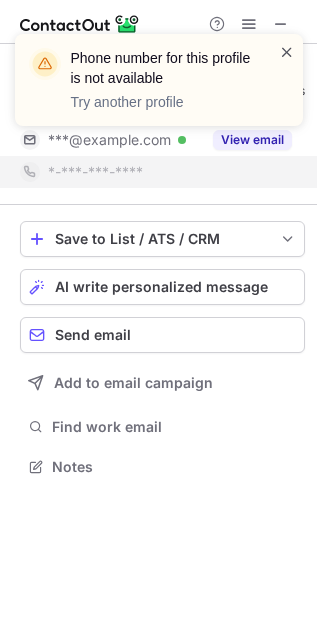 click at bounding box center (287, 52) 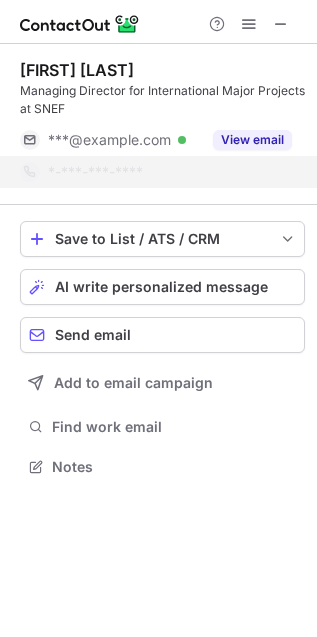 click on "Phone number for this profile is not available Try another profile" at bounding box center [159, 88] 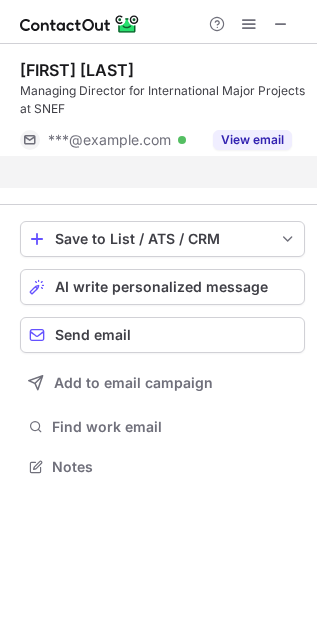 click on "Phone number for this profile is not available Try another profile" at bounding box center [159, 34] 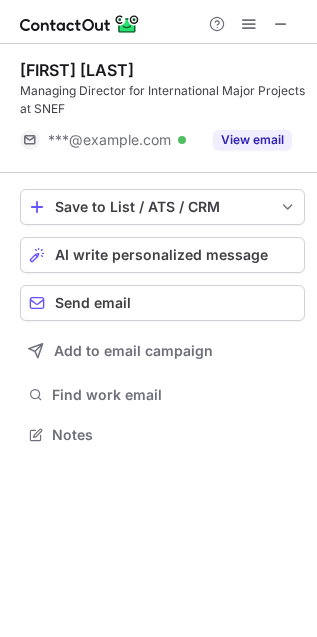 click at bounding box center [281, 24] 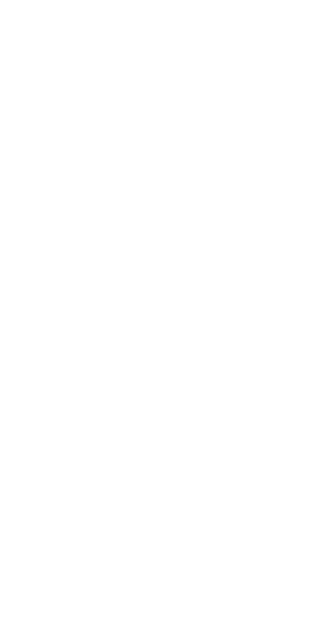 scroll, scrollTop: 0, scrollLeft: 0, axis: both 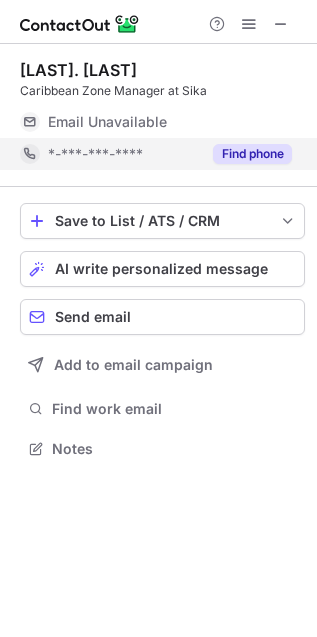 click on "Find phone" at bounding box center (252, 154) 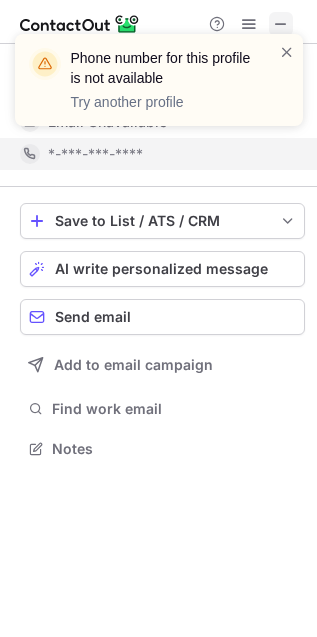 click on "Phone number for this profile is not available Try another profile" at bounding box center (159, 80) 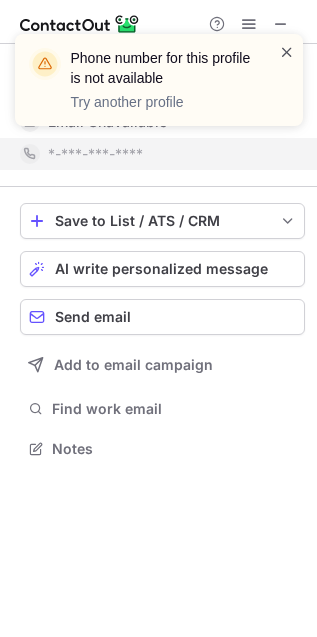click at bounding box center [287, 52] 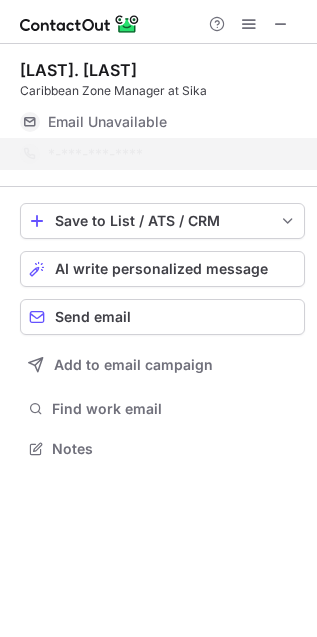 drag, startPoint x: 287, startPoint y: 15, endPoint x: 276, endPoint y: 25, distance: 14.866069 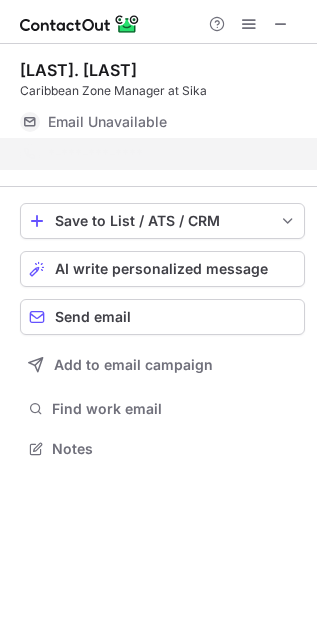 click on "Phone number for this profile is not available Try another profile" at bounding box center [159, 34] 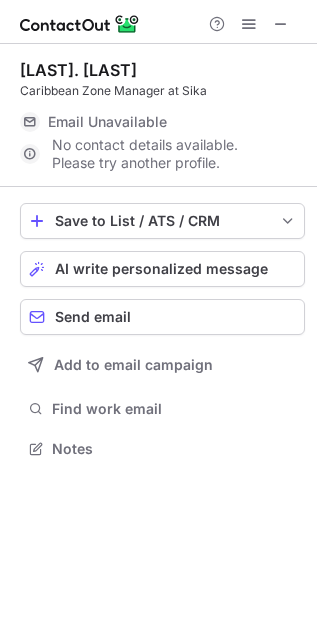 click at bounding box center [281, 24] 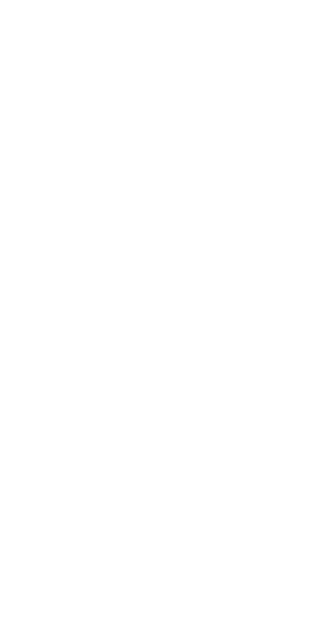 scroll, scrollTop: 0, scrollLeft: 0, axis: both 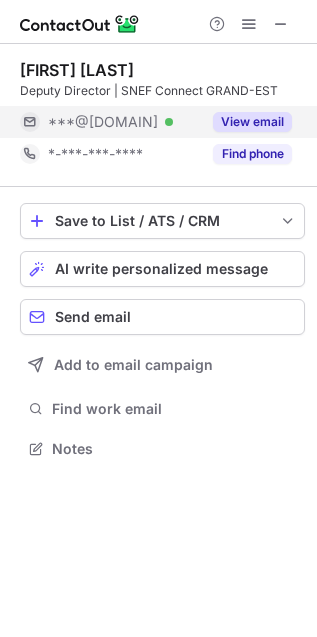 click on "View email" at bounding box center [252, 122] 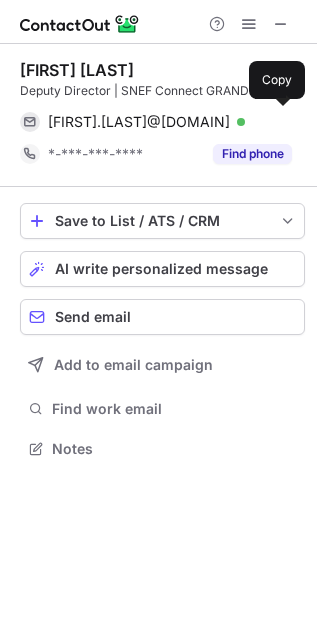click on "steeve.keller@snef.fr" at bounding box center [139, 122] 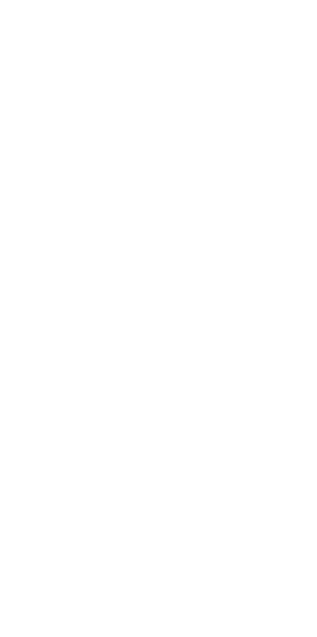 scroll, scrollTop: 0, scrollLeft: 0, axis: both 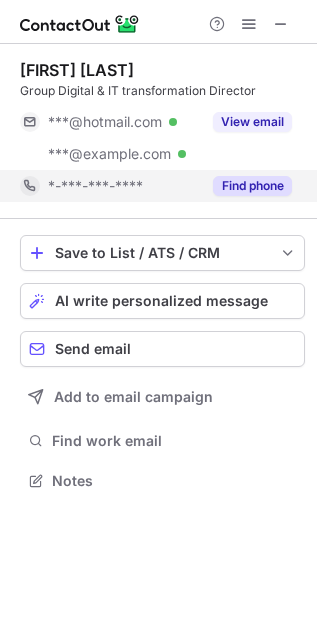 click on "Find phone" at bounding box center [252, 186] 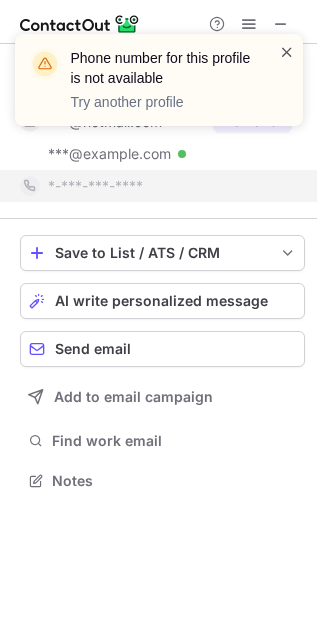click at bounding box center [287, 52] 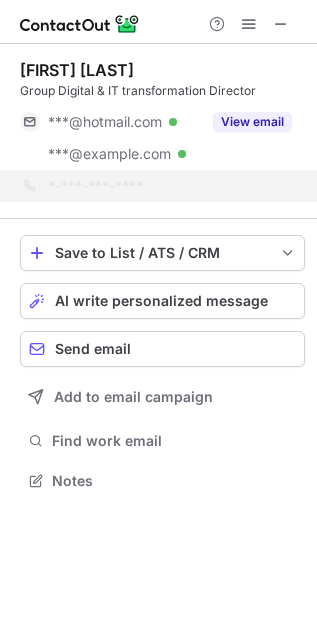 click on "Phone number for this profile is not available Try another profile" at bounding box center [159, 88] 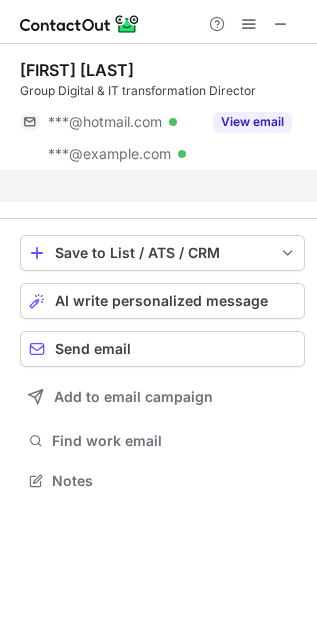 click on "Phone number for this profile is not available Try another profile" at bounding box center (159, 34) 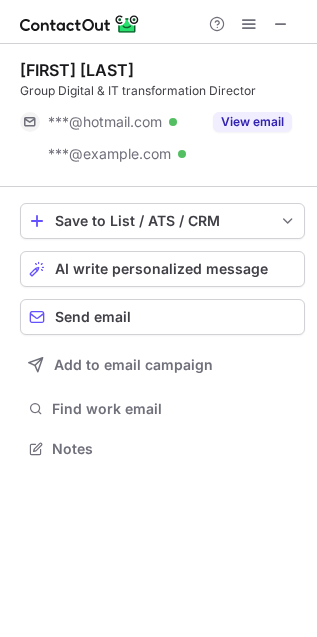 click at bounding box center (281, 24) 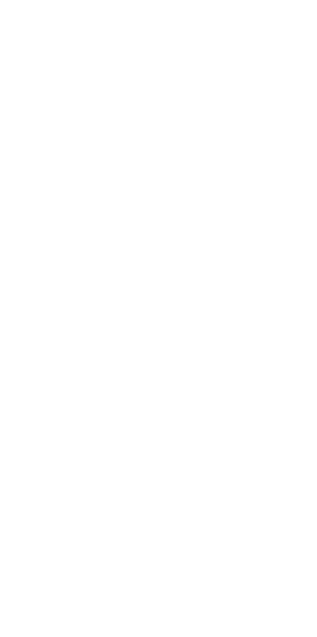 scroll, scrollTop: 0, scrollLeft: 0, axis: both 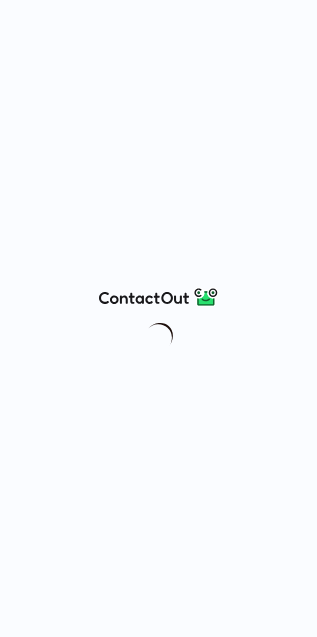 click at bounding box center [158, 318] 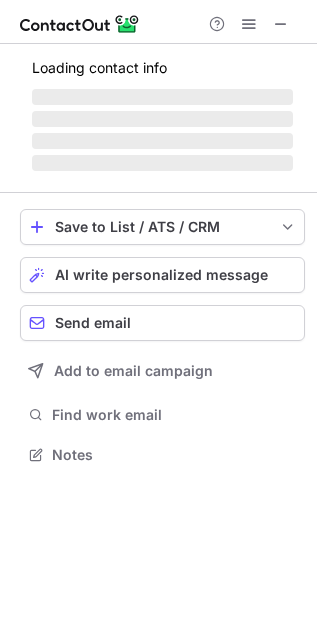 scroll, scrollTop: 10, scrollLeft: 9, axis: both 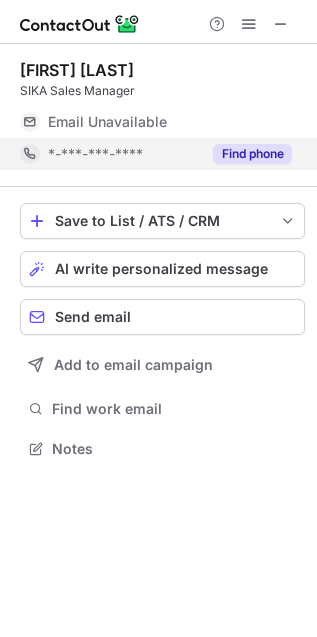 click on "Find phone" at bounding box center [252, 154] 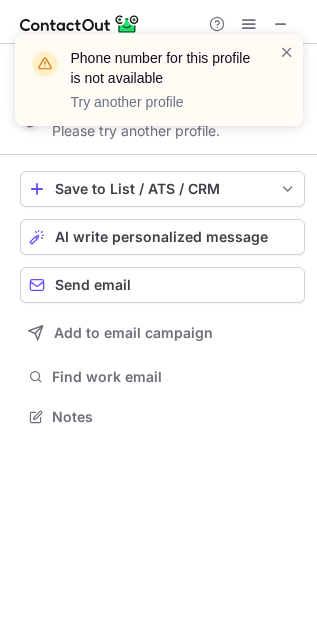 scroll, scrollTop: 402, scrollLeft: 317, axis: both 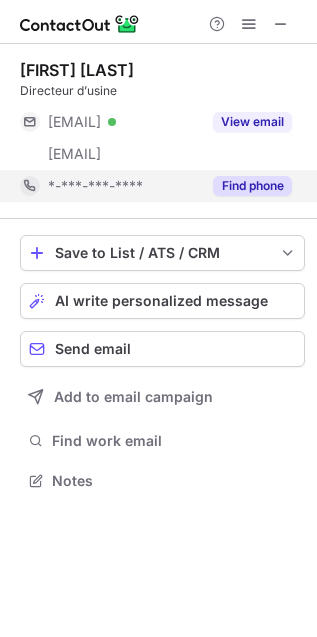 click on "Find phone" at bounding box center [252, 186] 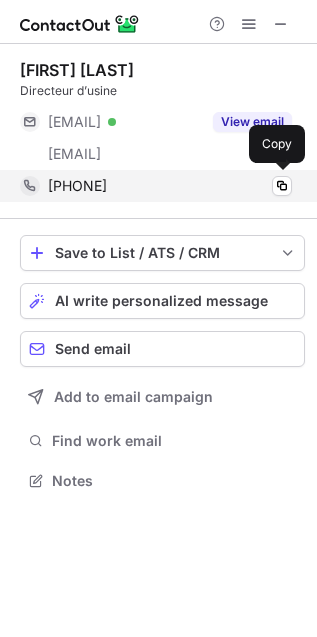 click on "+33789604813" at bounding box center (170, 186) 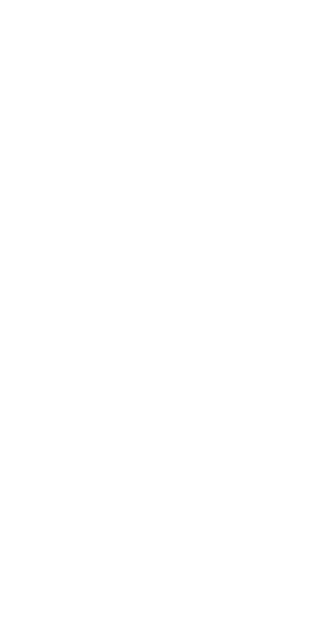 scroll, scrollTop: 0, scrollLeft: 0, axis: both 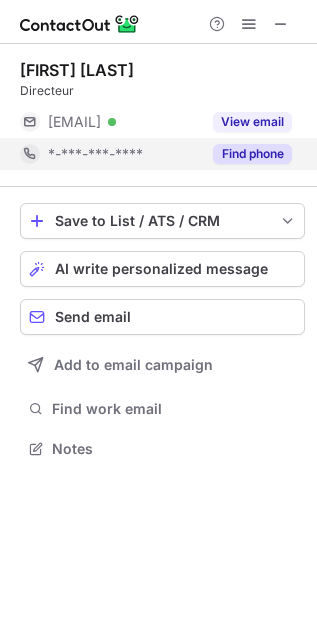 click on "Find phone" at bounding box center (252, 154) 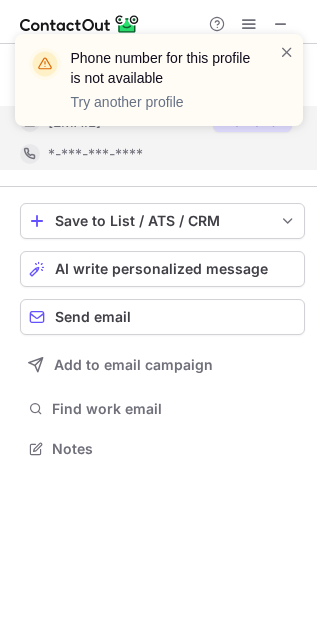 click on "Phone number for this profile is not available Try another profile" at bounding box center (159, 88) 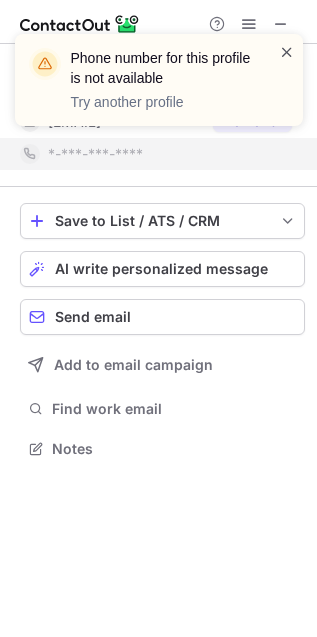 click at bounding box center (287, 52) 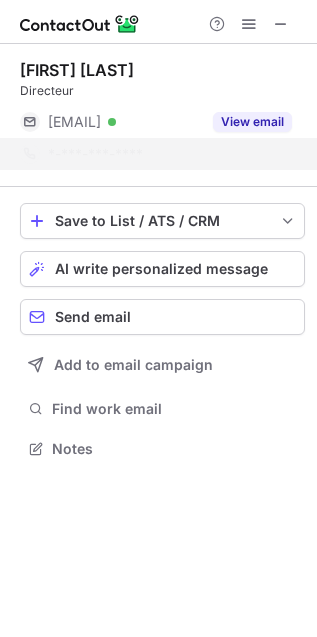 click on "Phone number for this profile is not available Try another profile" at bounding box center (159, 80) 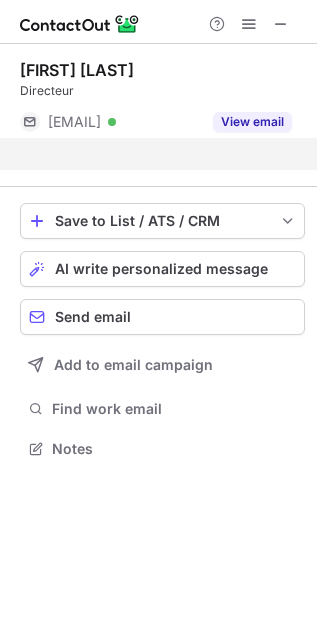 click on "View email" at bounding box center [252, 122] 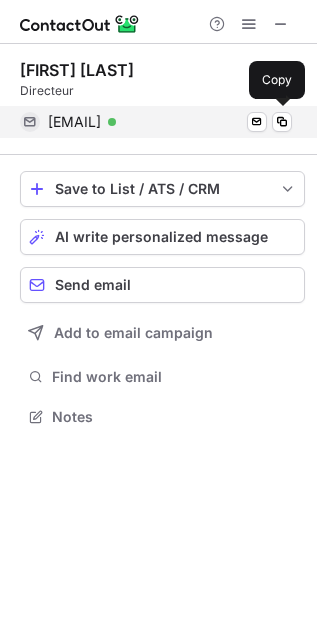 click on "mherubel@aluval.fr" at bounding box center [74, 122] 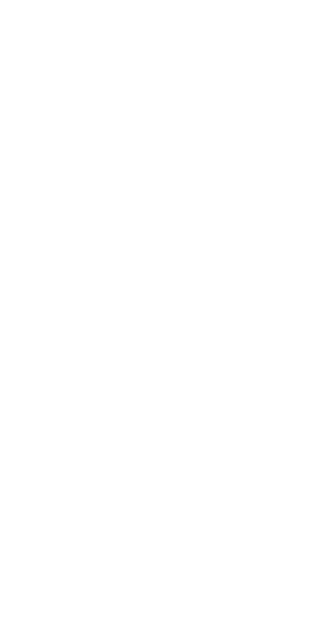 scroll, scrollTop: 0, scrollLeft: 0, axis: both 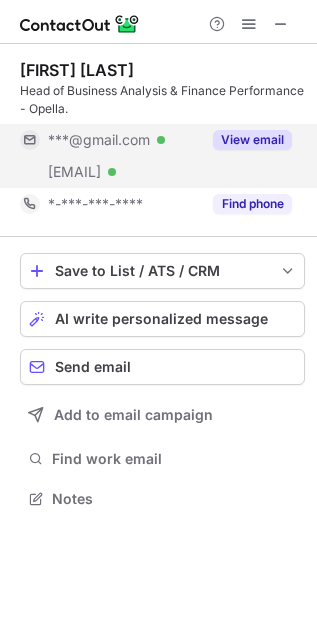 click on "View email" at bounding box center (252, 140) 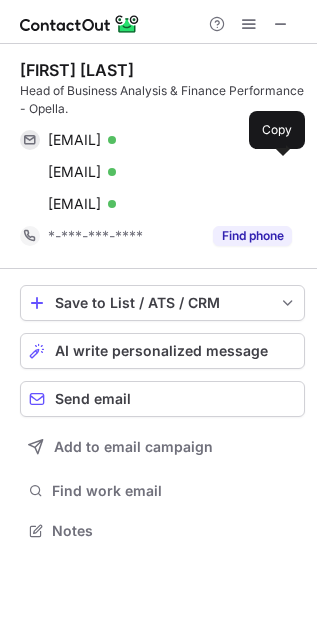 scroll, scrollTop: 9, scrollLeft: 9, axis: both 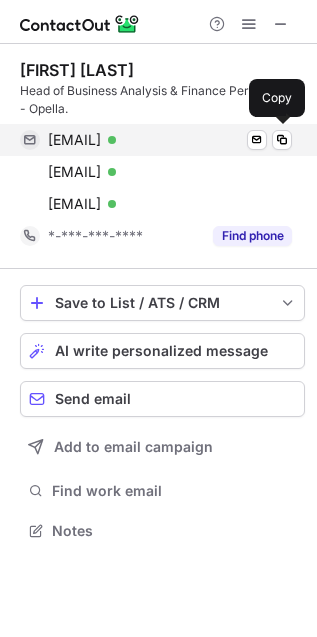 click on "gregoirebourgue@gmail.com" at bounding box center [74, 140] 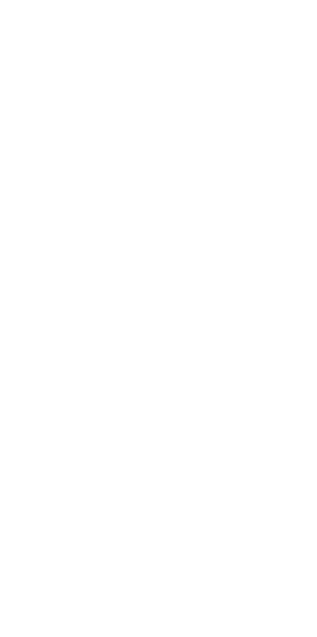 scroll, scrollTop: 0, scrollLeft: 0, axis: both 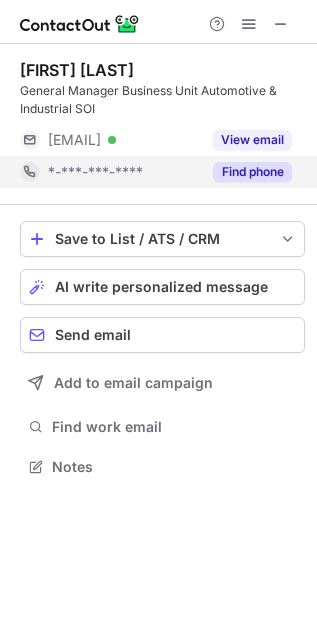 click on "Find phone" at bounding box center [246, 172] 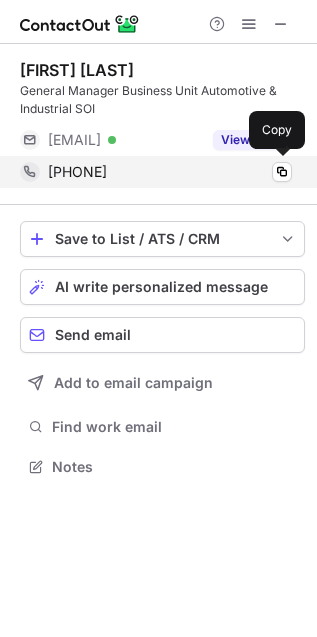 click on "+33619943287 Copy" at bounding box center [156, 172] 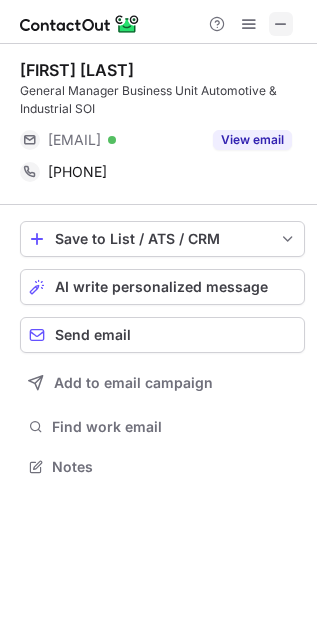 click at bounding box center [281, 24] 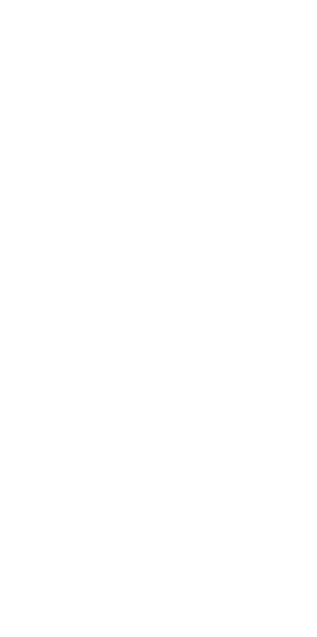scroll, scrollTop: 0, scrollLeft: 0, axis: both 